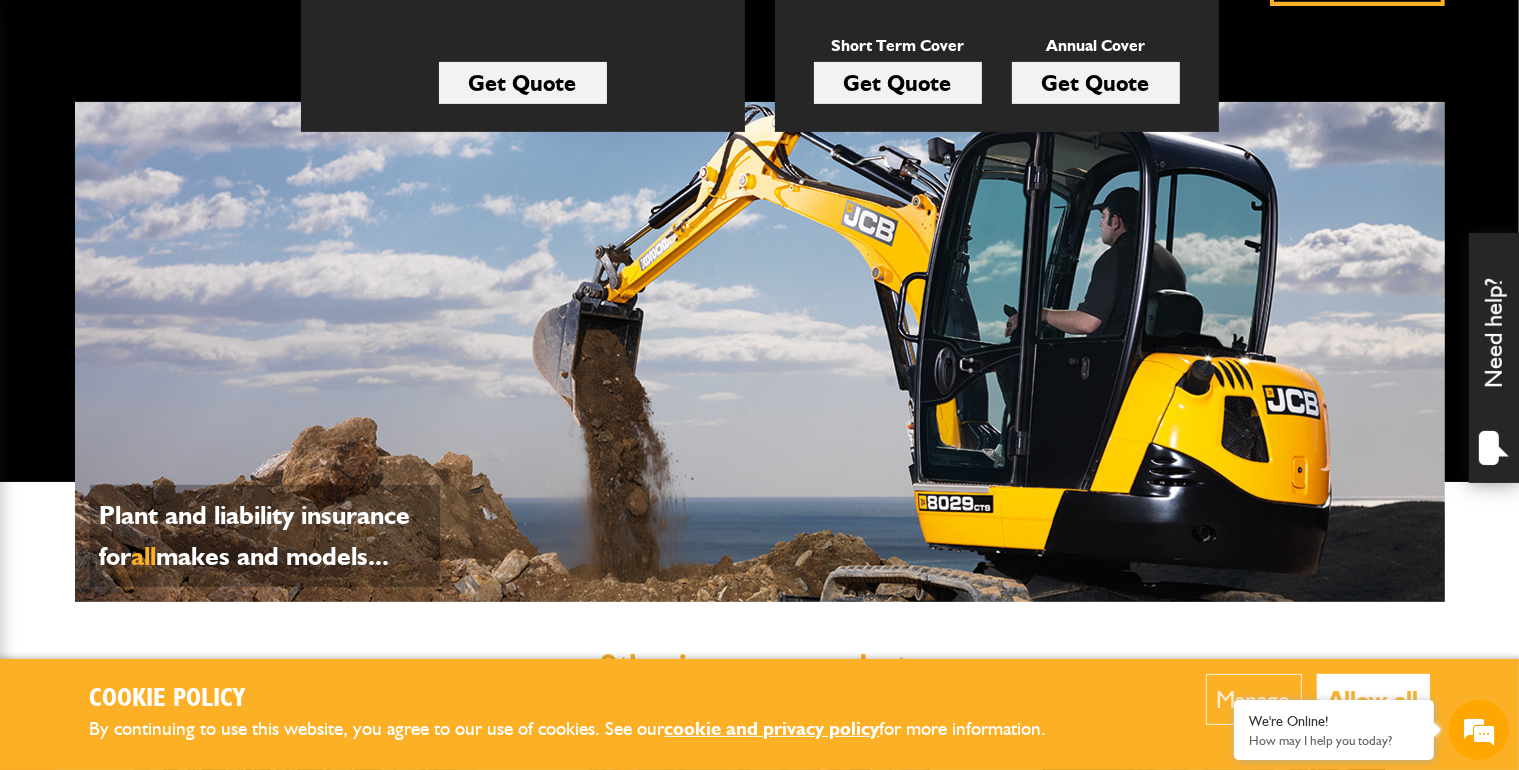 scroll, scrollTop: 600, scrollLeft: 0, axis: vertical 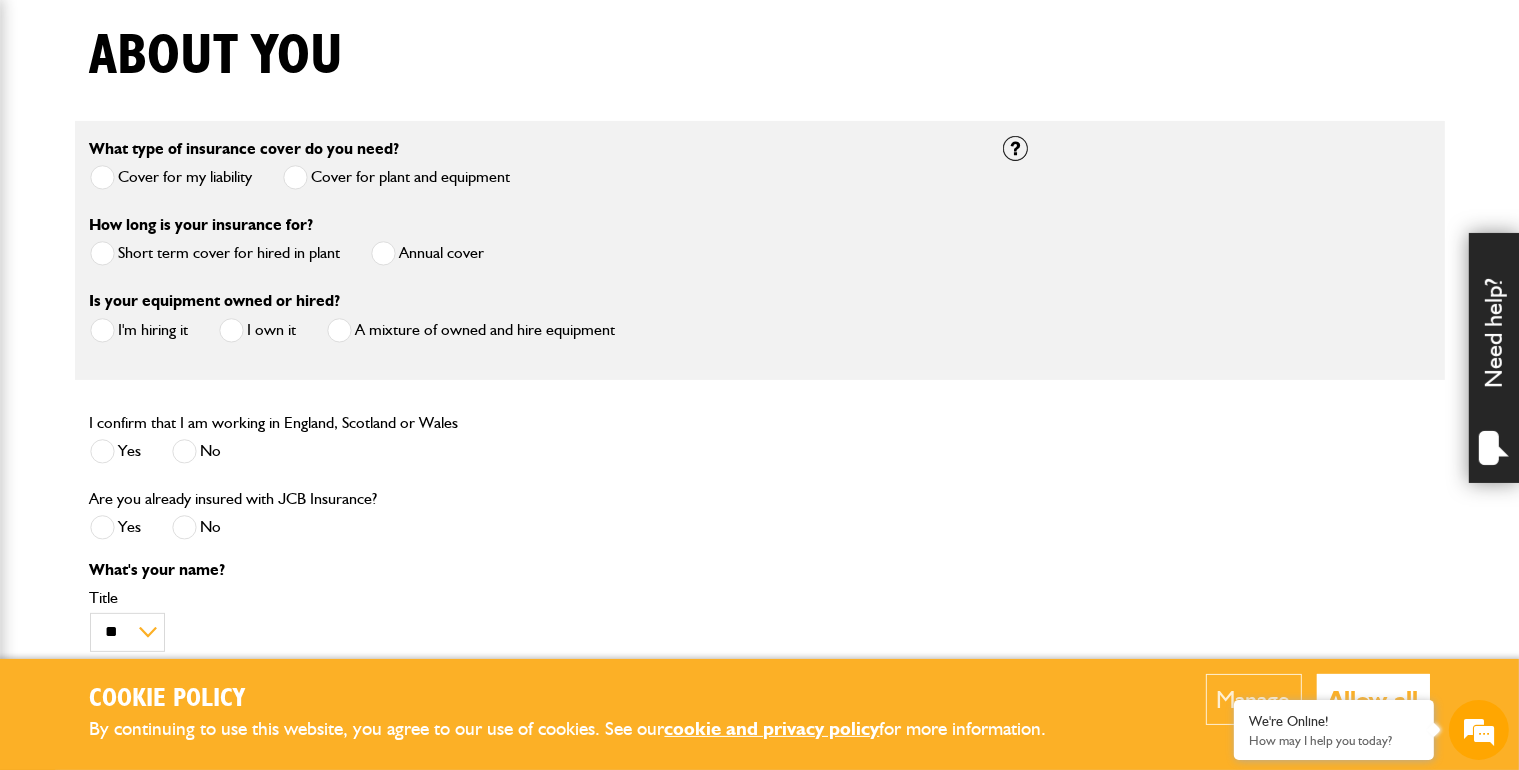 click at bounding box center [102, 253] 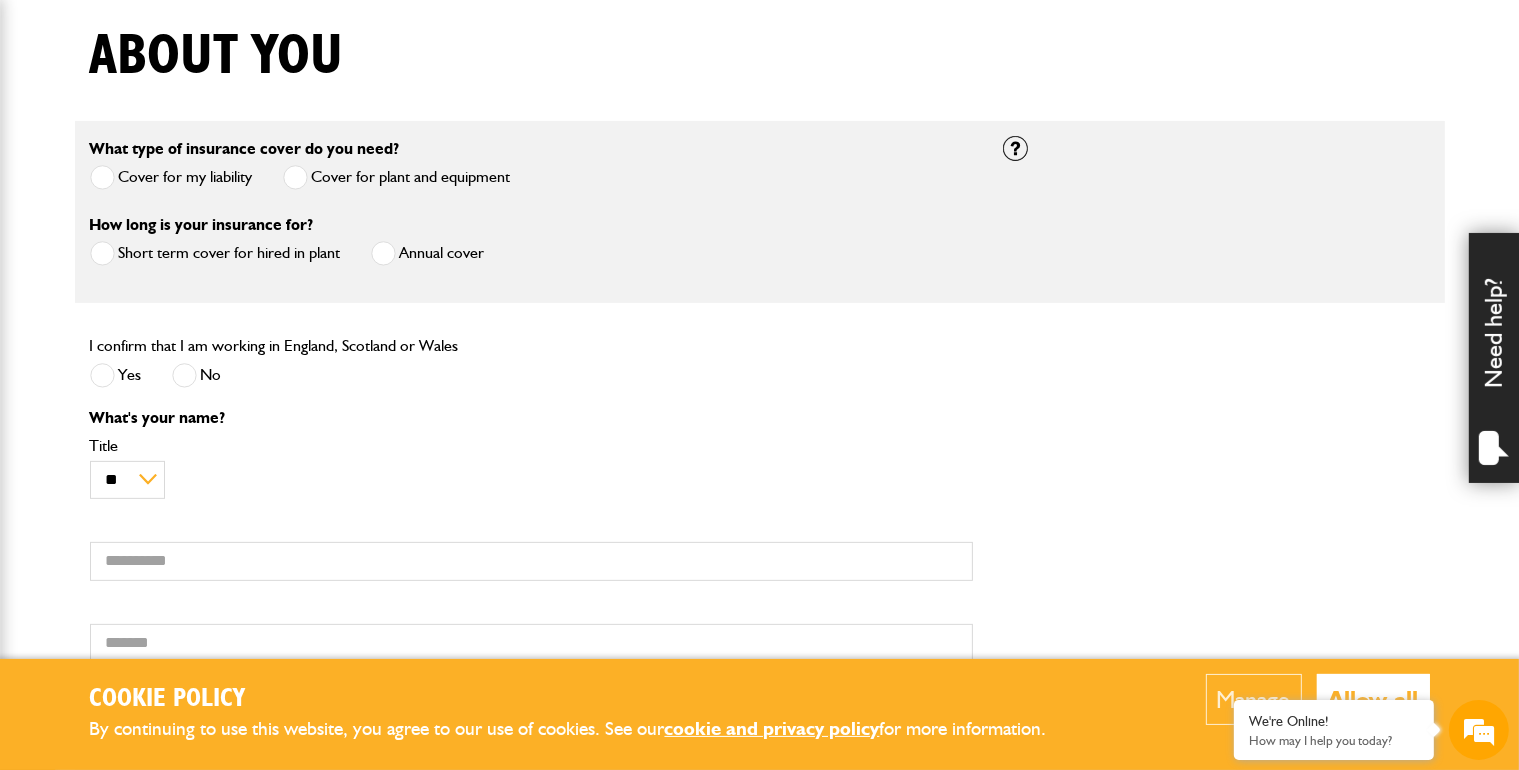 scroll, scrollTop: 0, scrollLeft: 0, axis: both 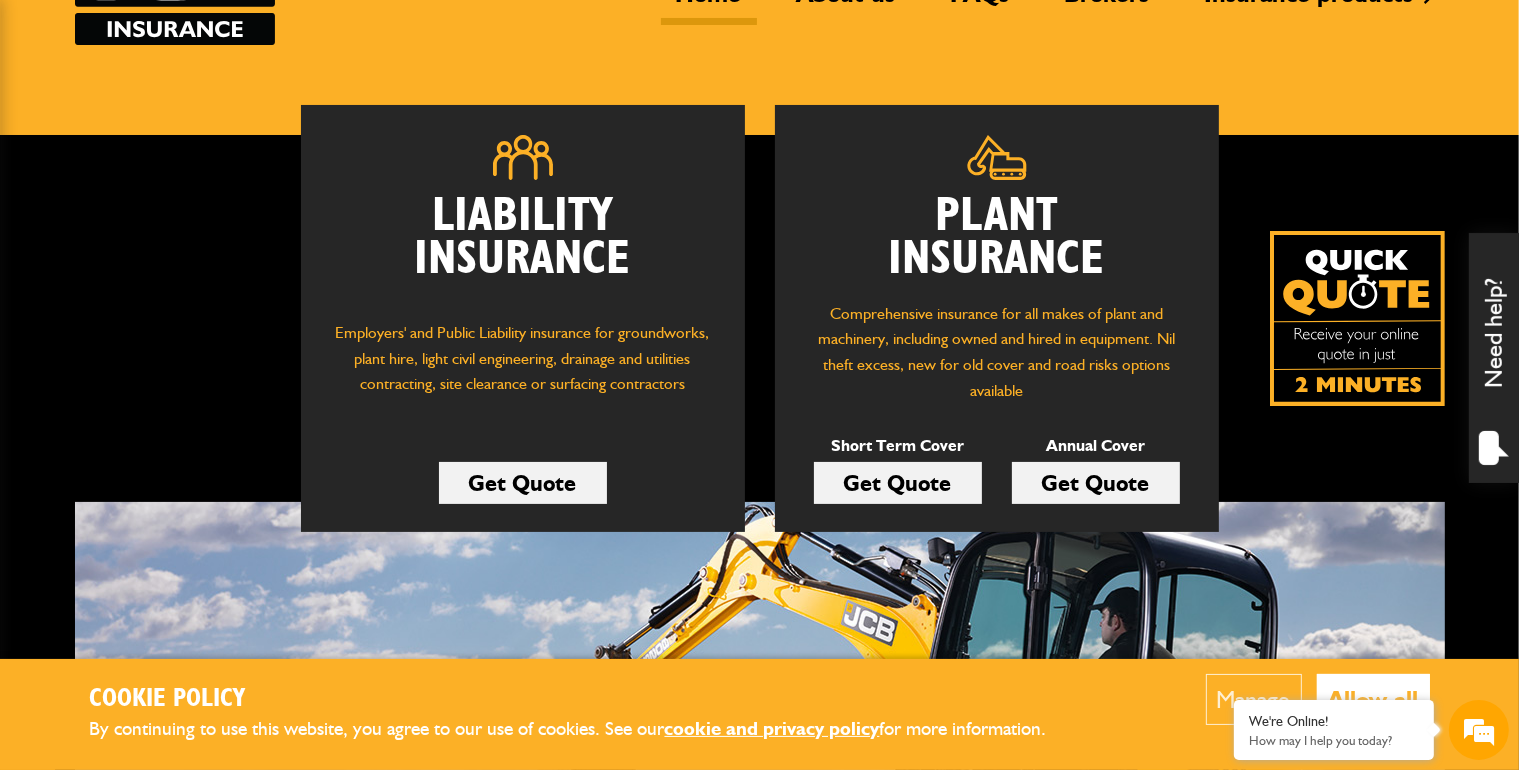 click on "Get Quote" at bounding box center (898, 483) 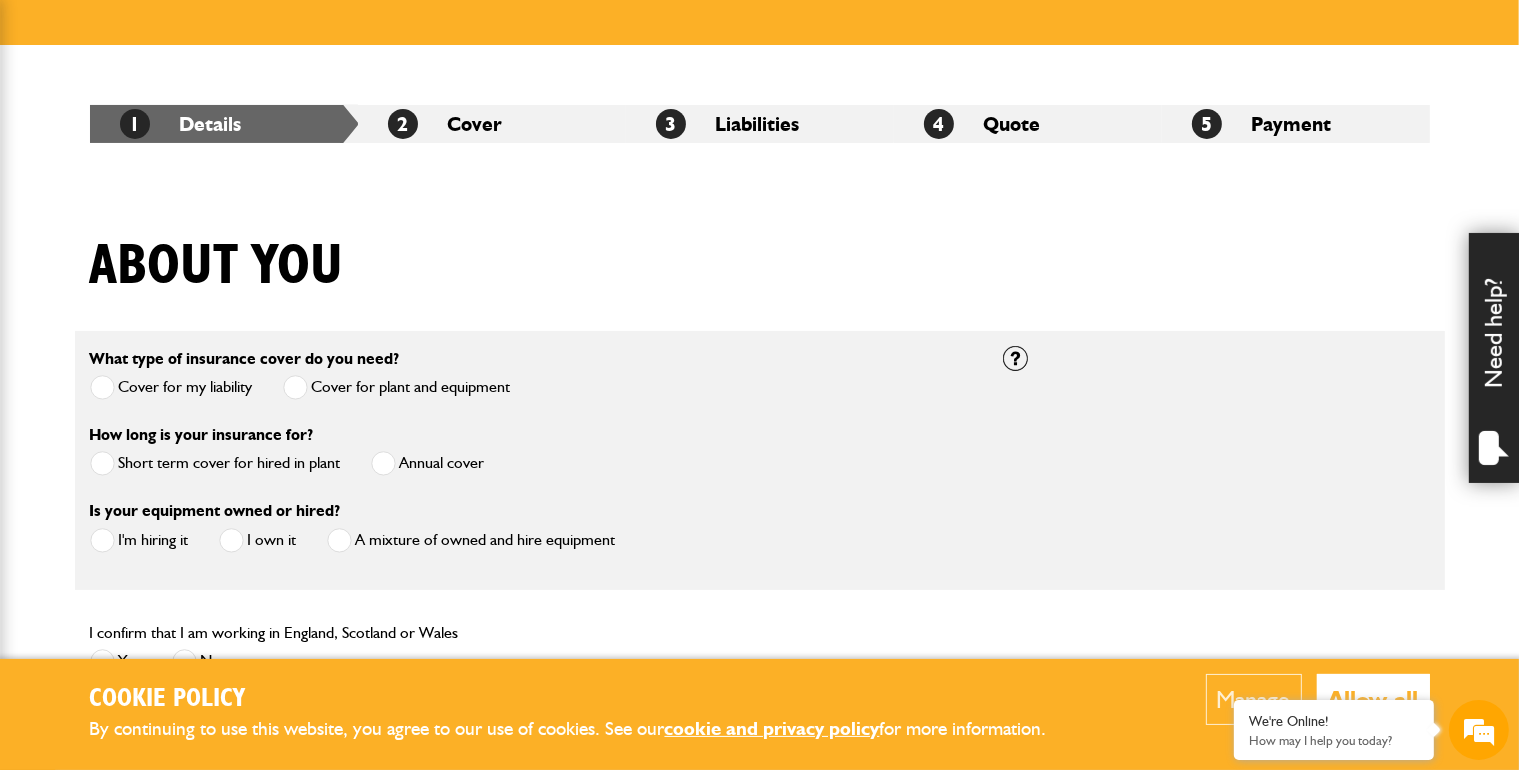 scroll, scrollTop: 300, scrollLeft: 0, axis: vertical 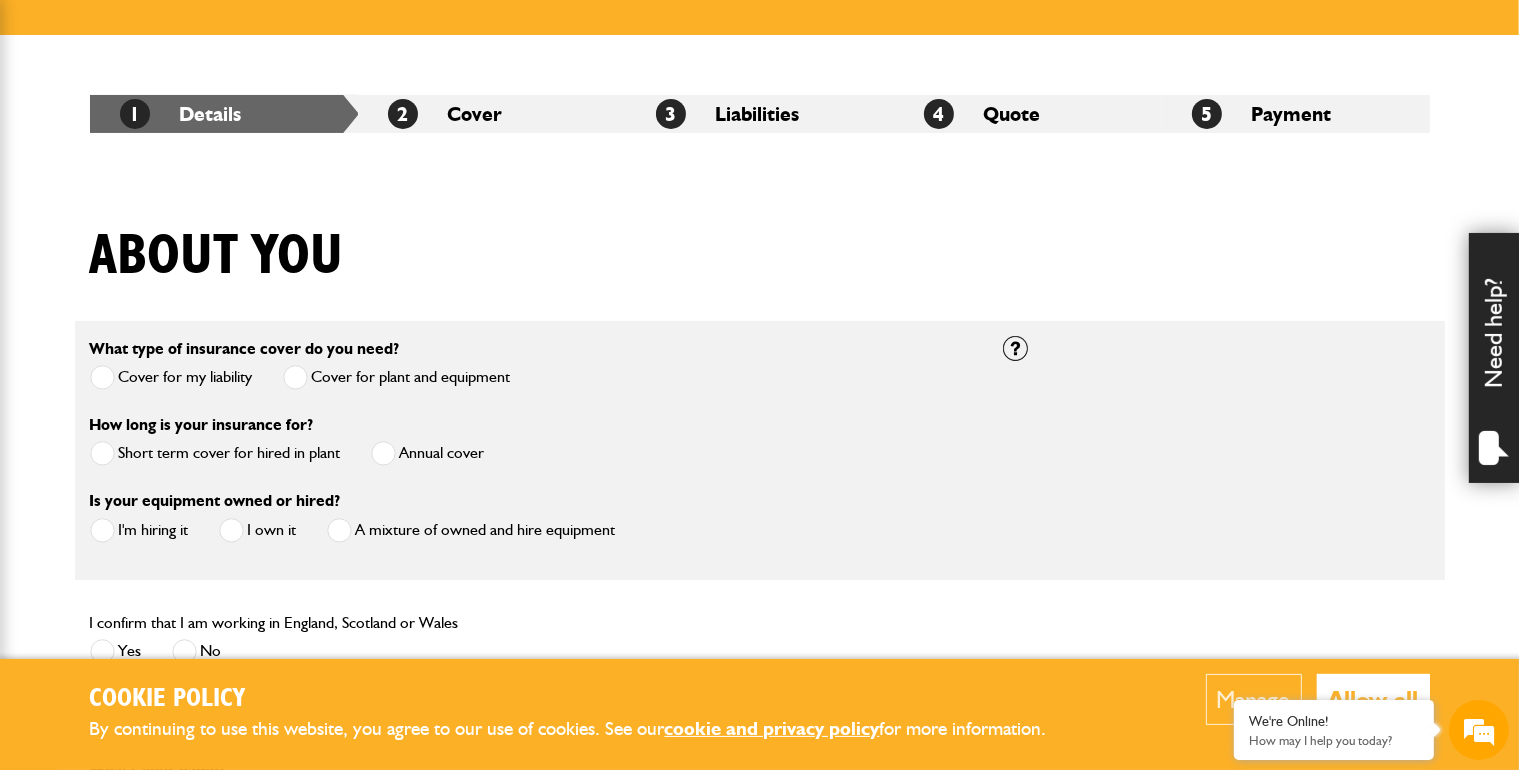 click at bounding box center (102, 453) 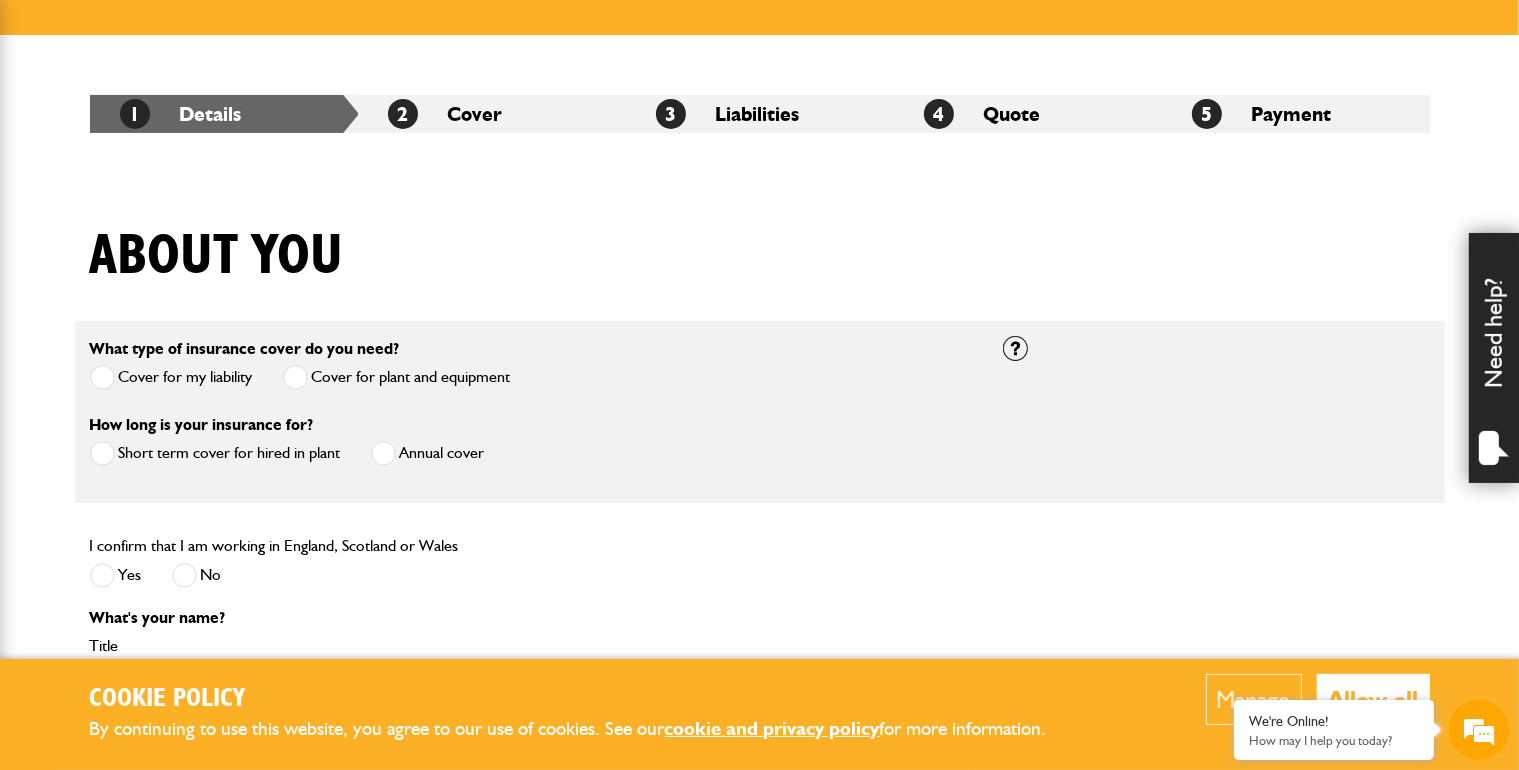 scroll, scrollTop: 562, scrollLeft: 0, axis: vertical 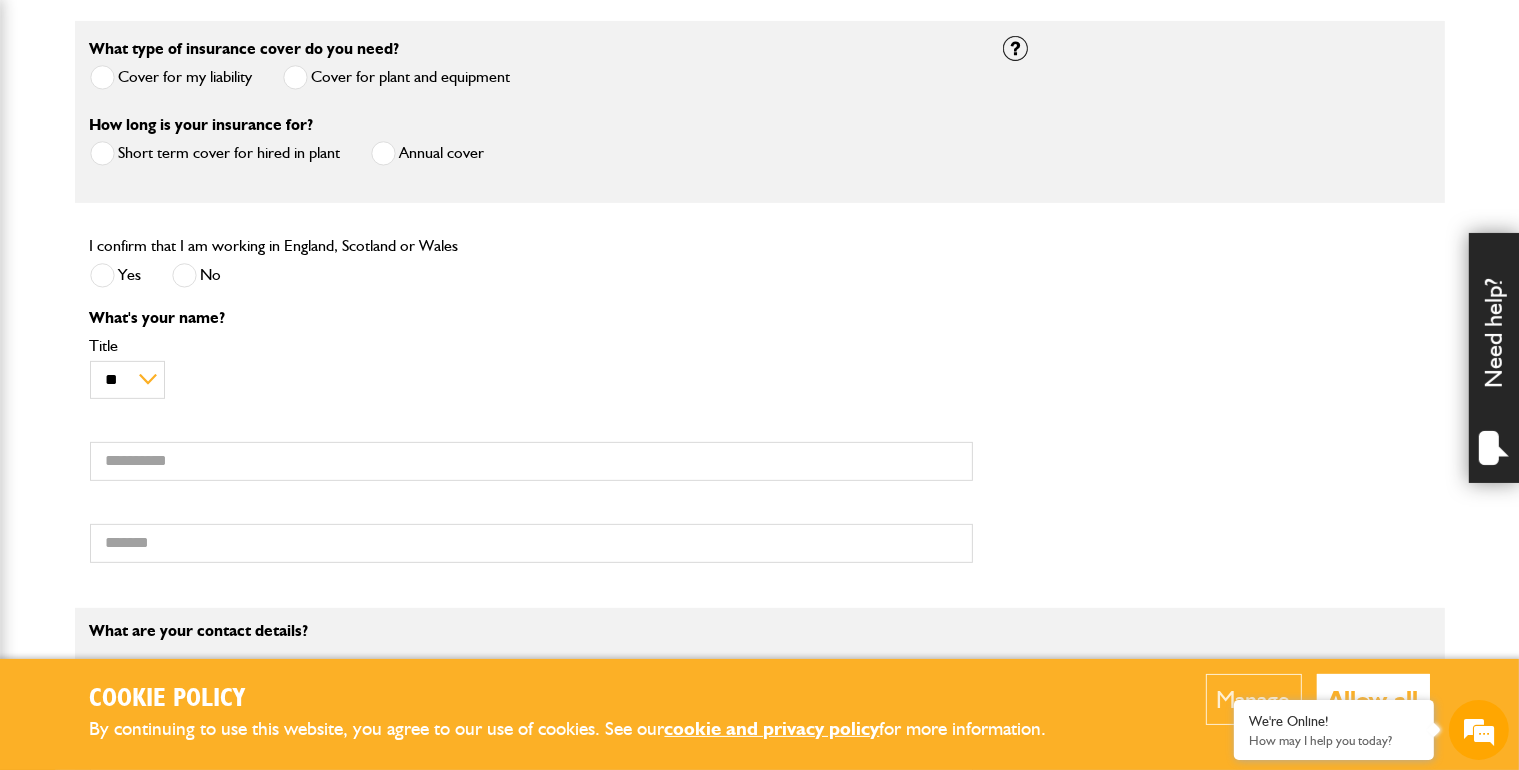 click at bounding box center [102, 275] 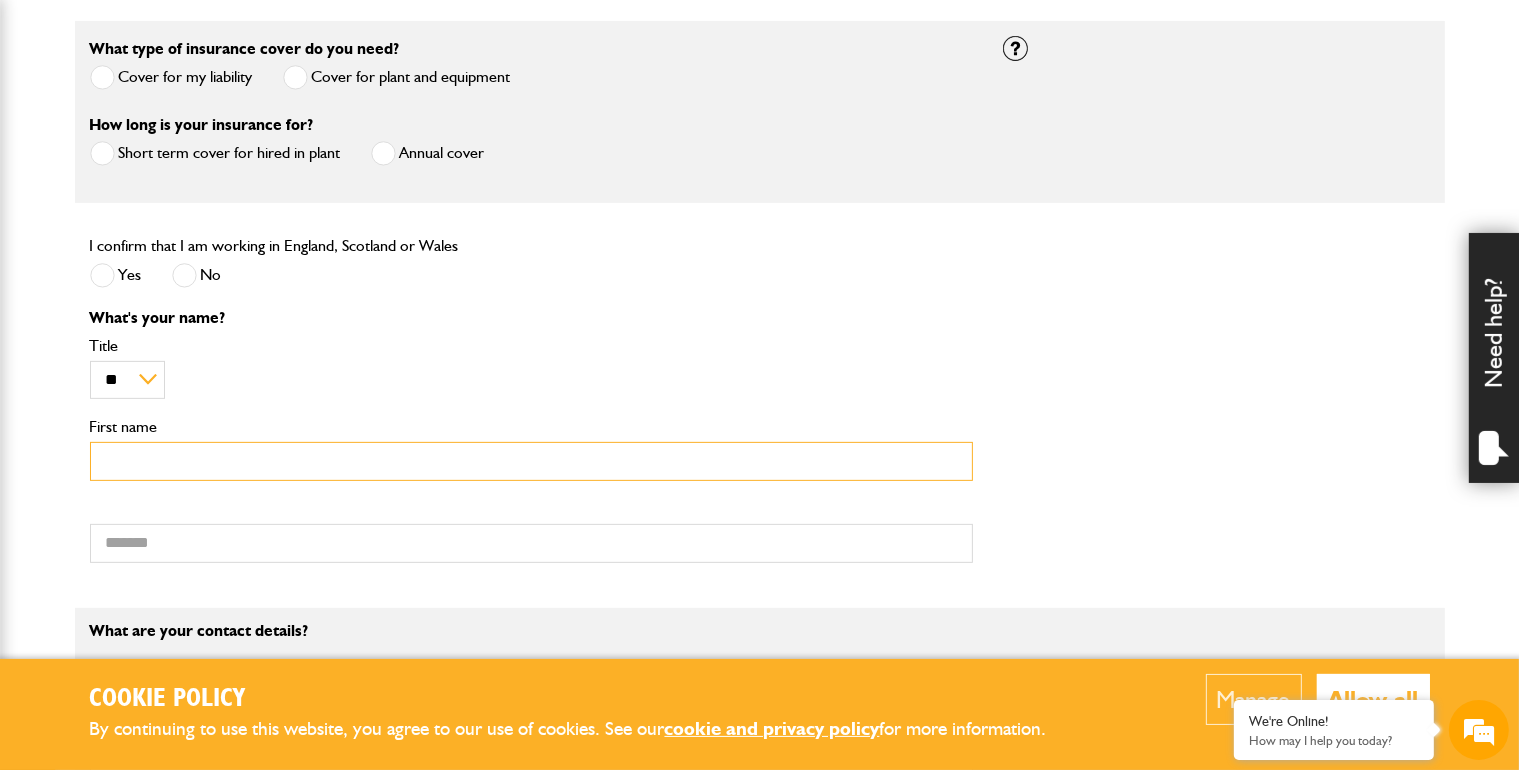 click on "First name" at bounding box center (531, 461) 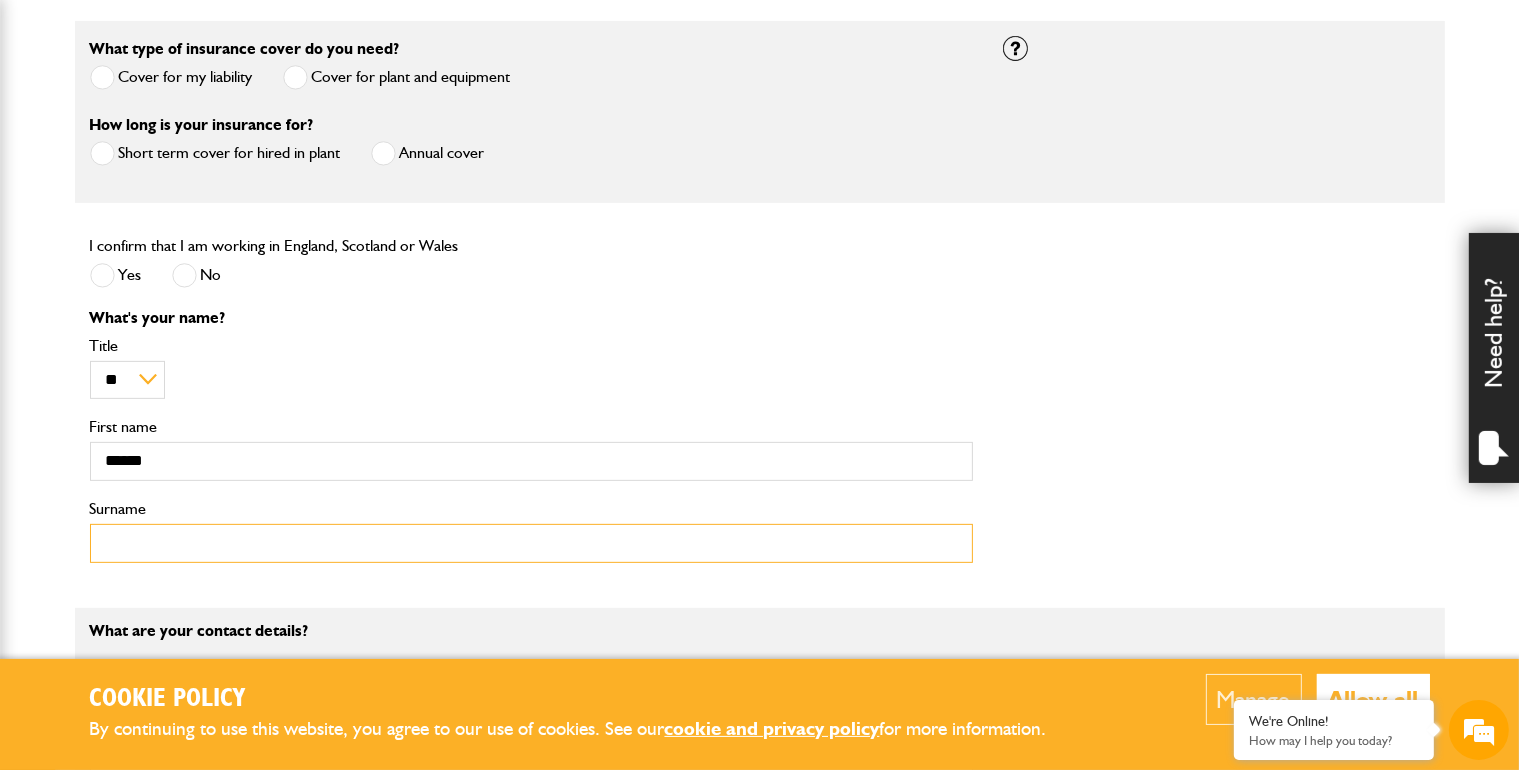 type on "*****" 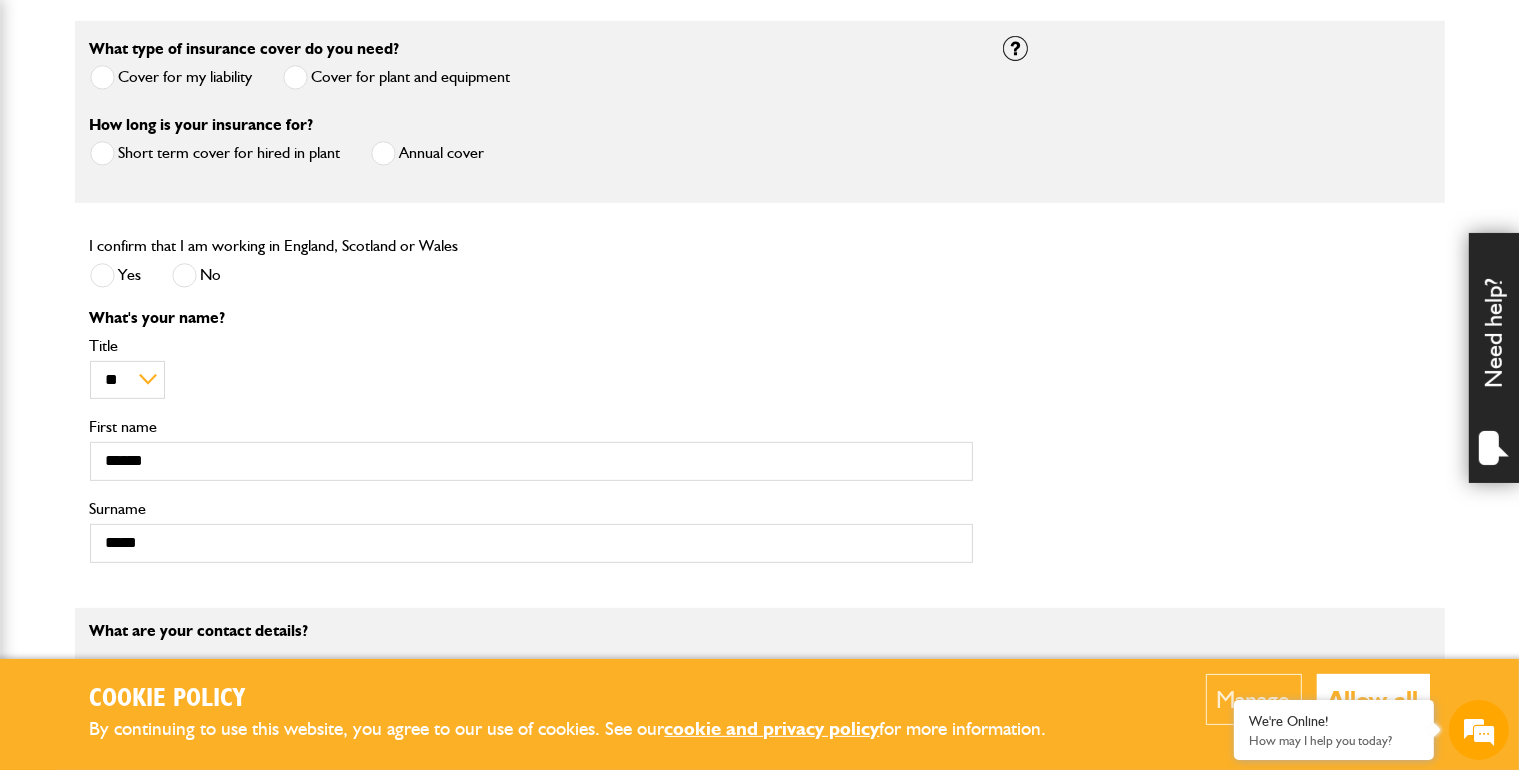 type on "**********" 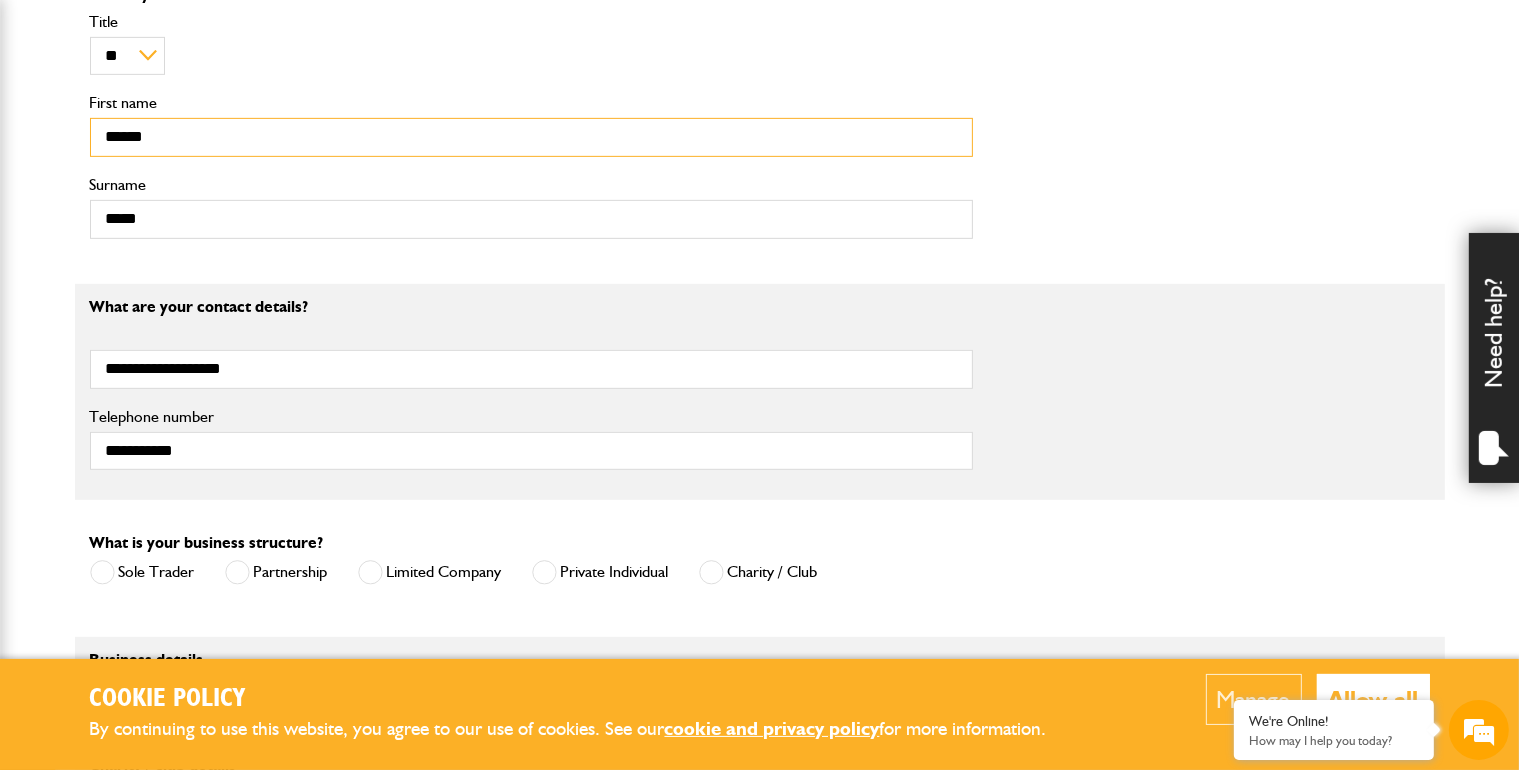 scroll, scrollTop: 1000, scrollLeft: 0, axis: vertical 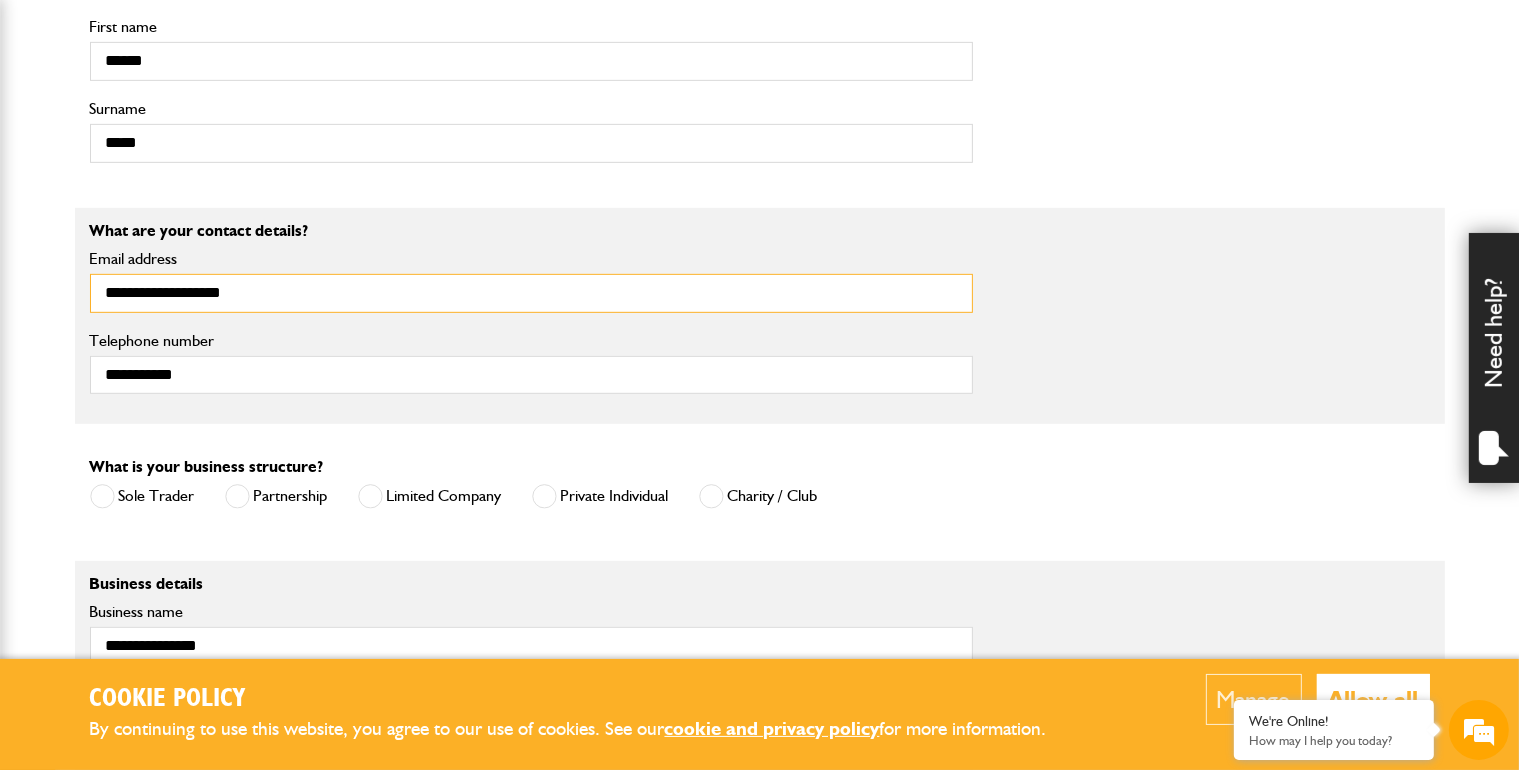 drag, startPoint x: 238, startPoint y: 293, endPoint x: 88, endPoint y: 292, distance: 150.00333 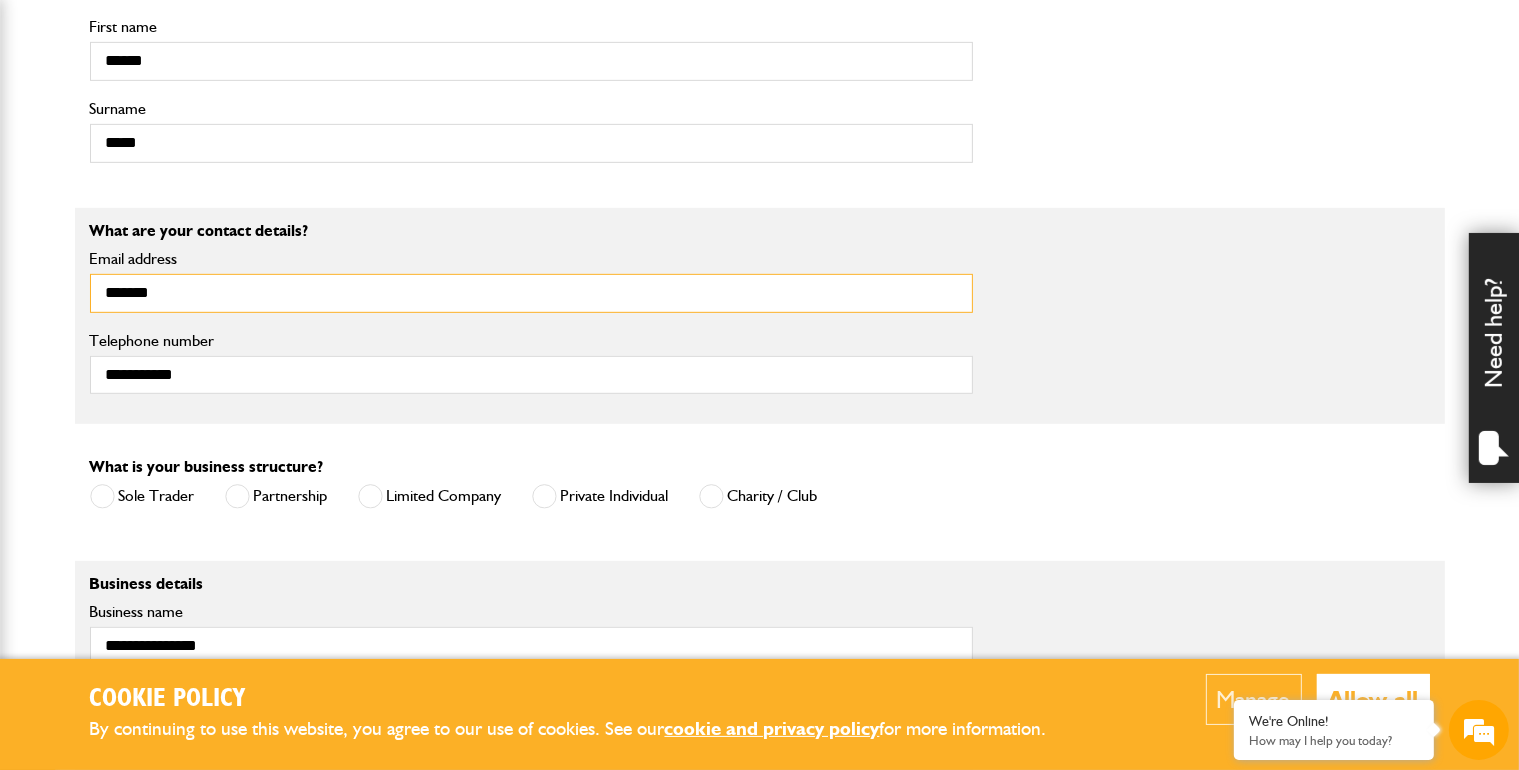 type on "**********" 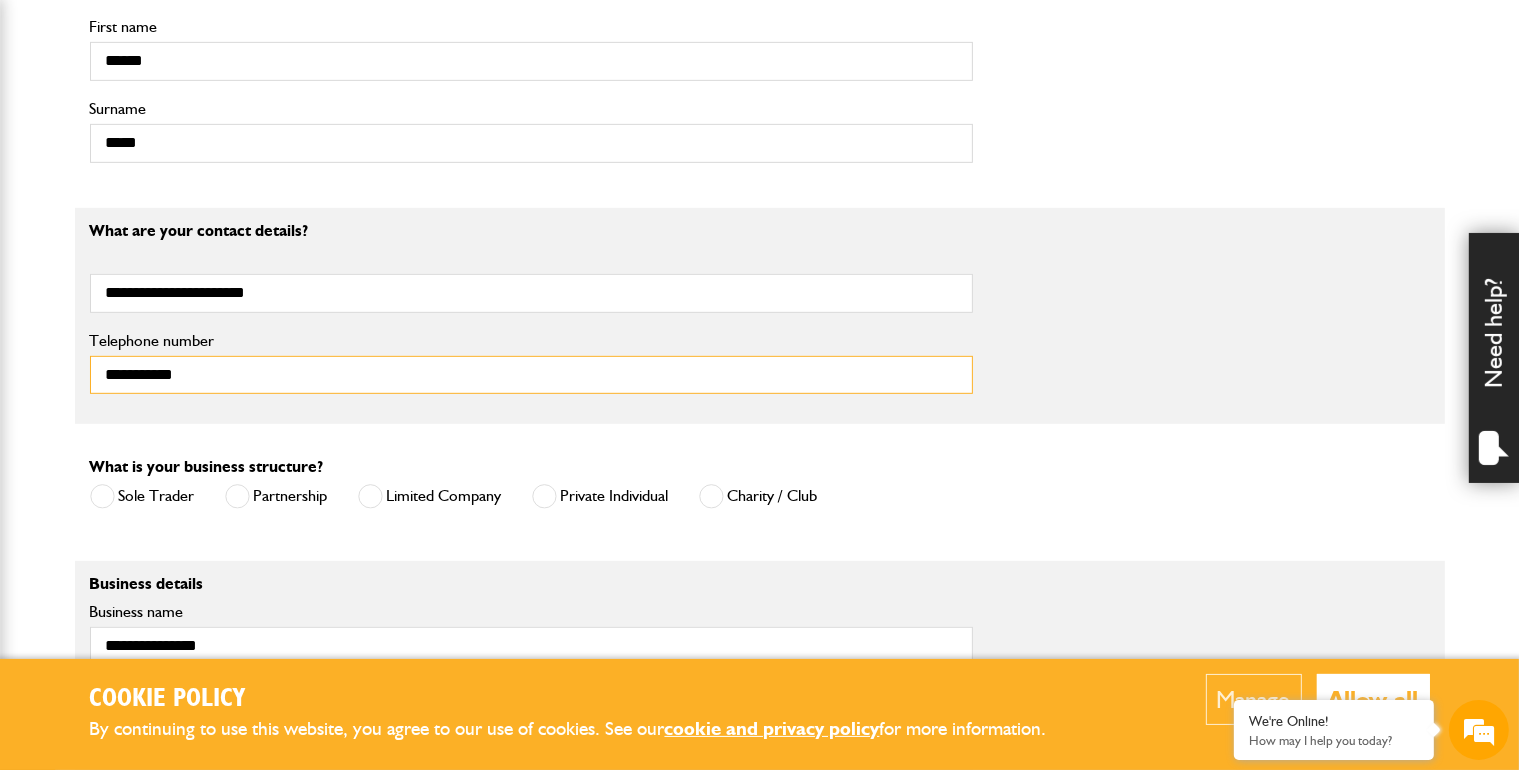 drag, startPoint x: 204, startPoint y: 374, endPoint x: 30, endPoint y: 365, distance: 174.2326 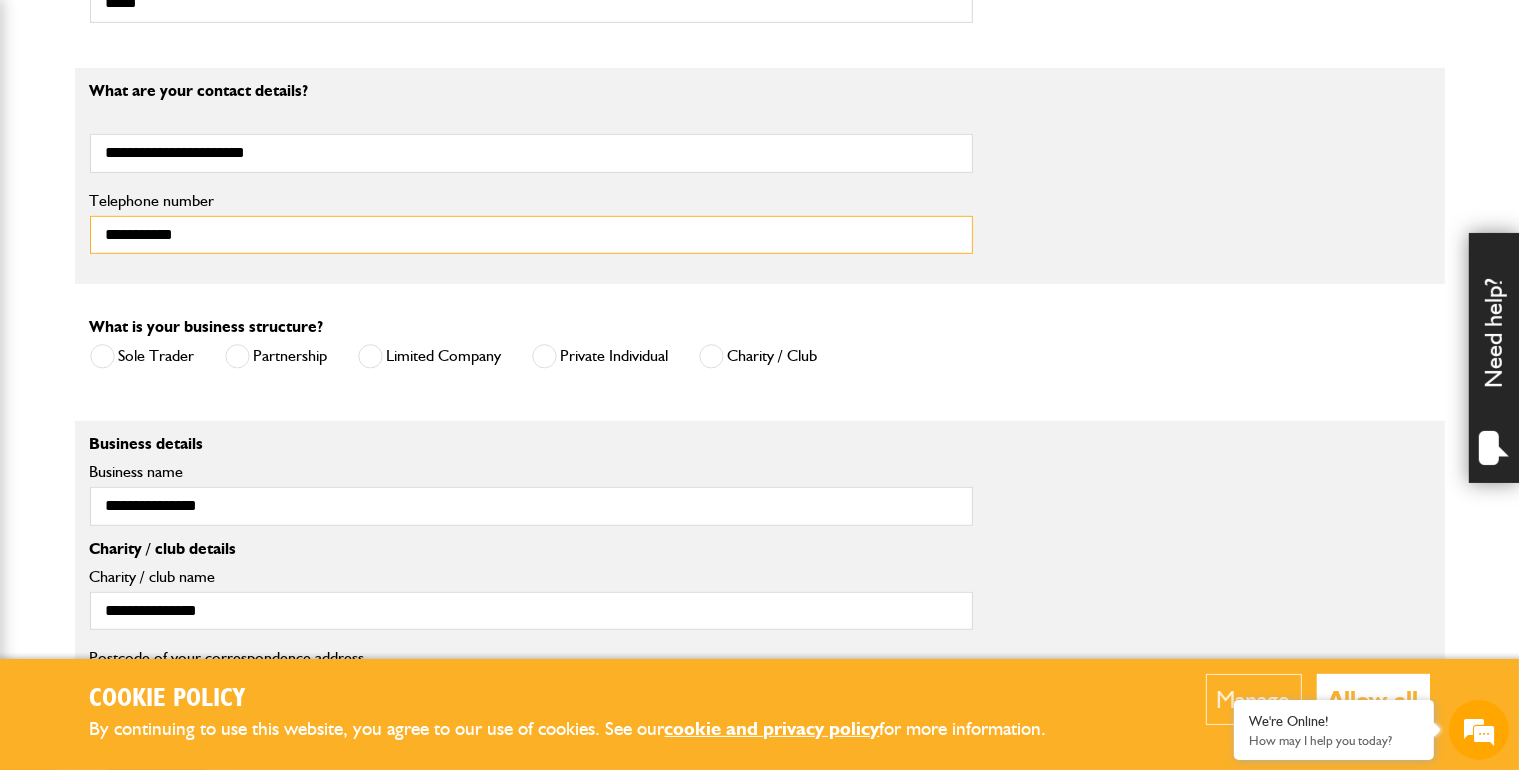 scroll, scrollTop: 1200, scrollLeft: 0, axis: vertical 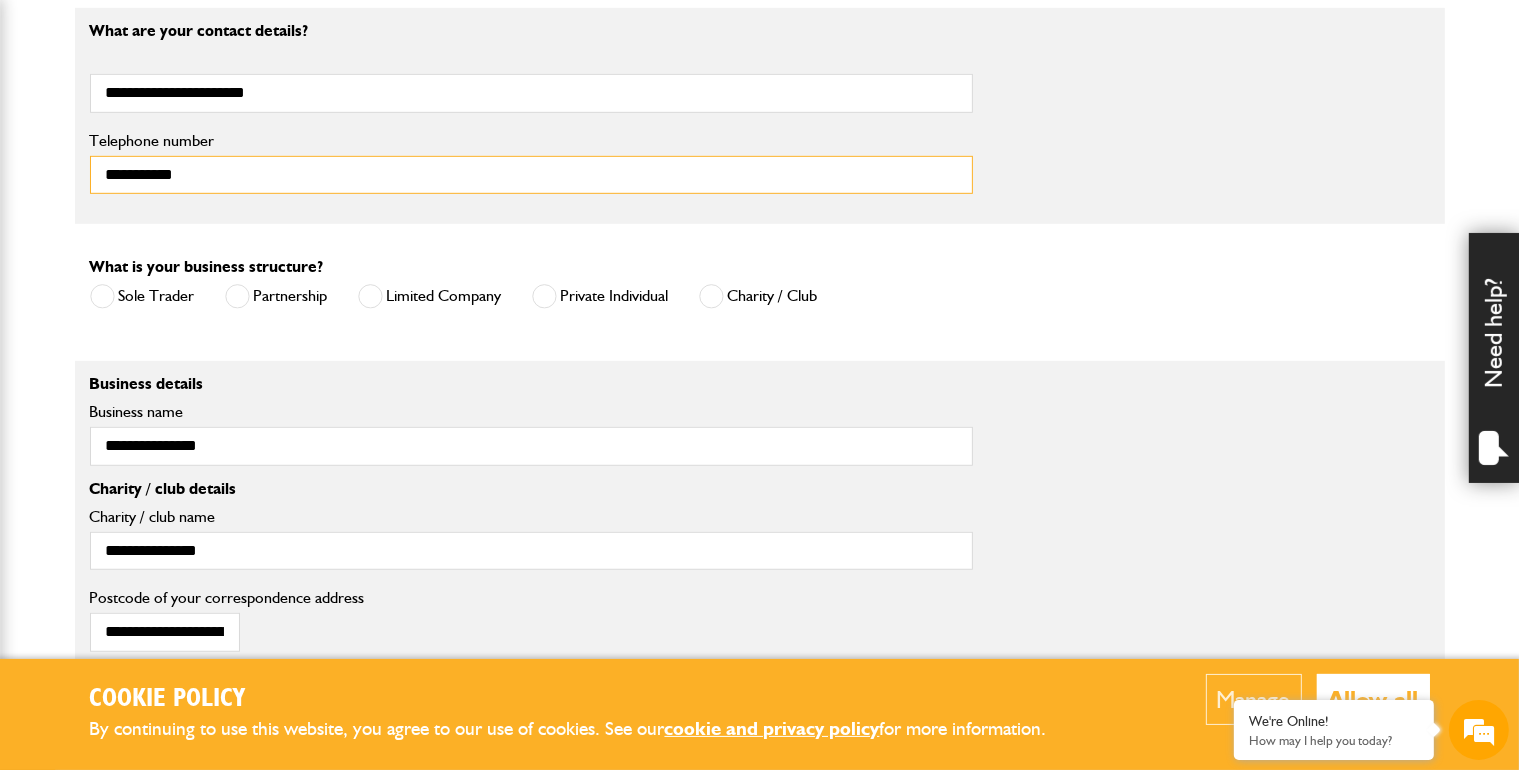 type on "**********" 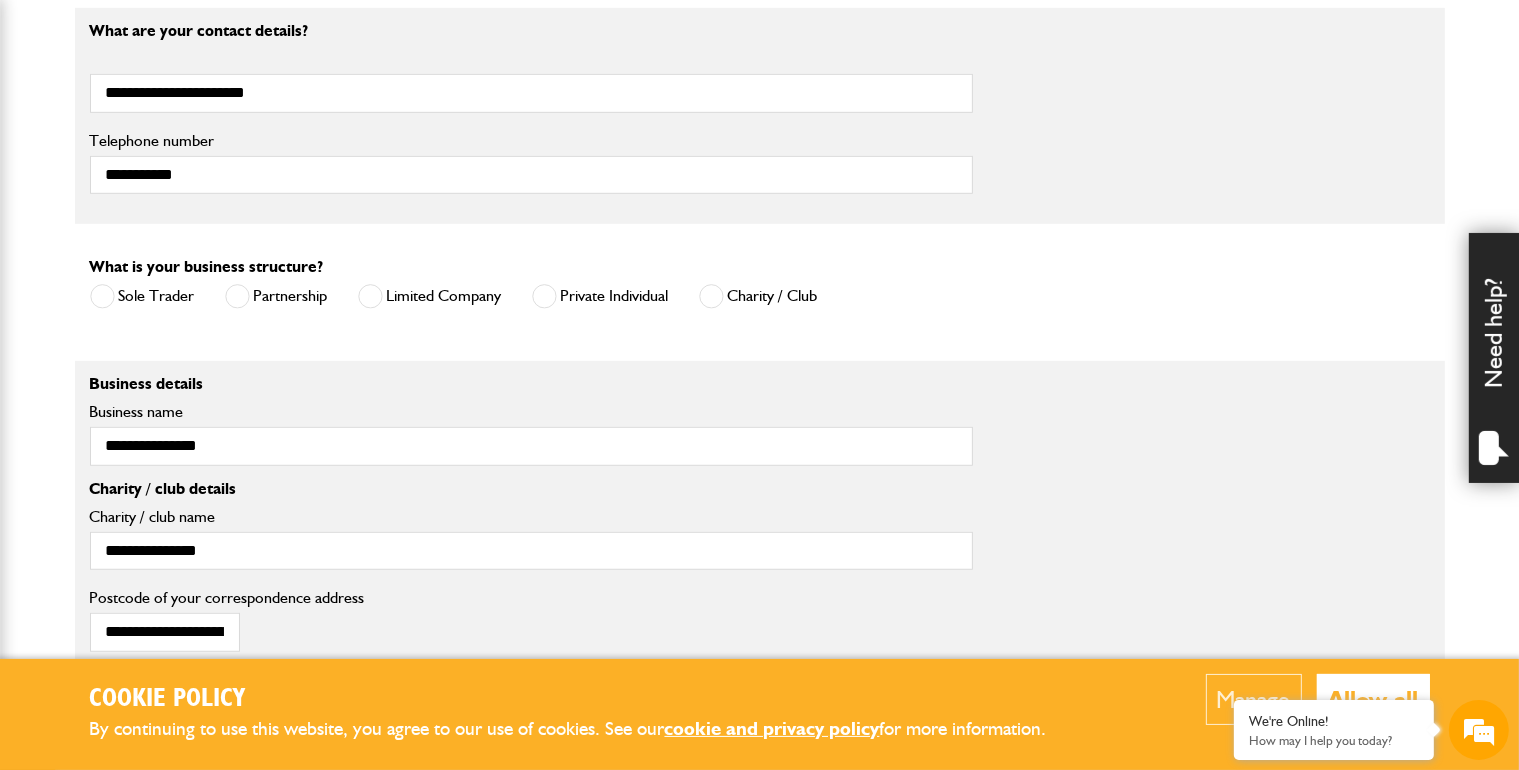 click at bounding box center (544, 296) 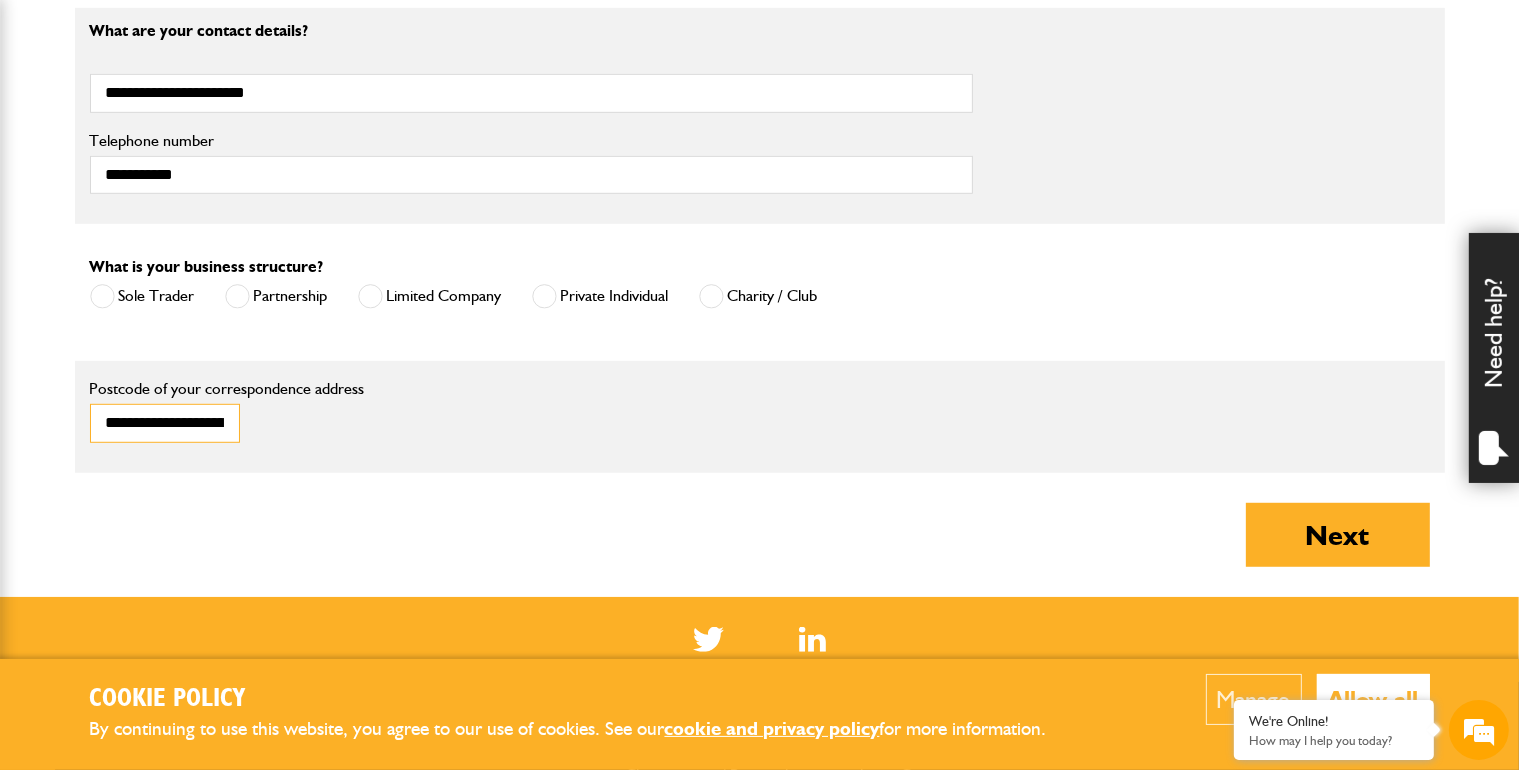 click on "**********" at bounding box center [165, 423] 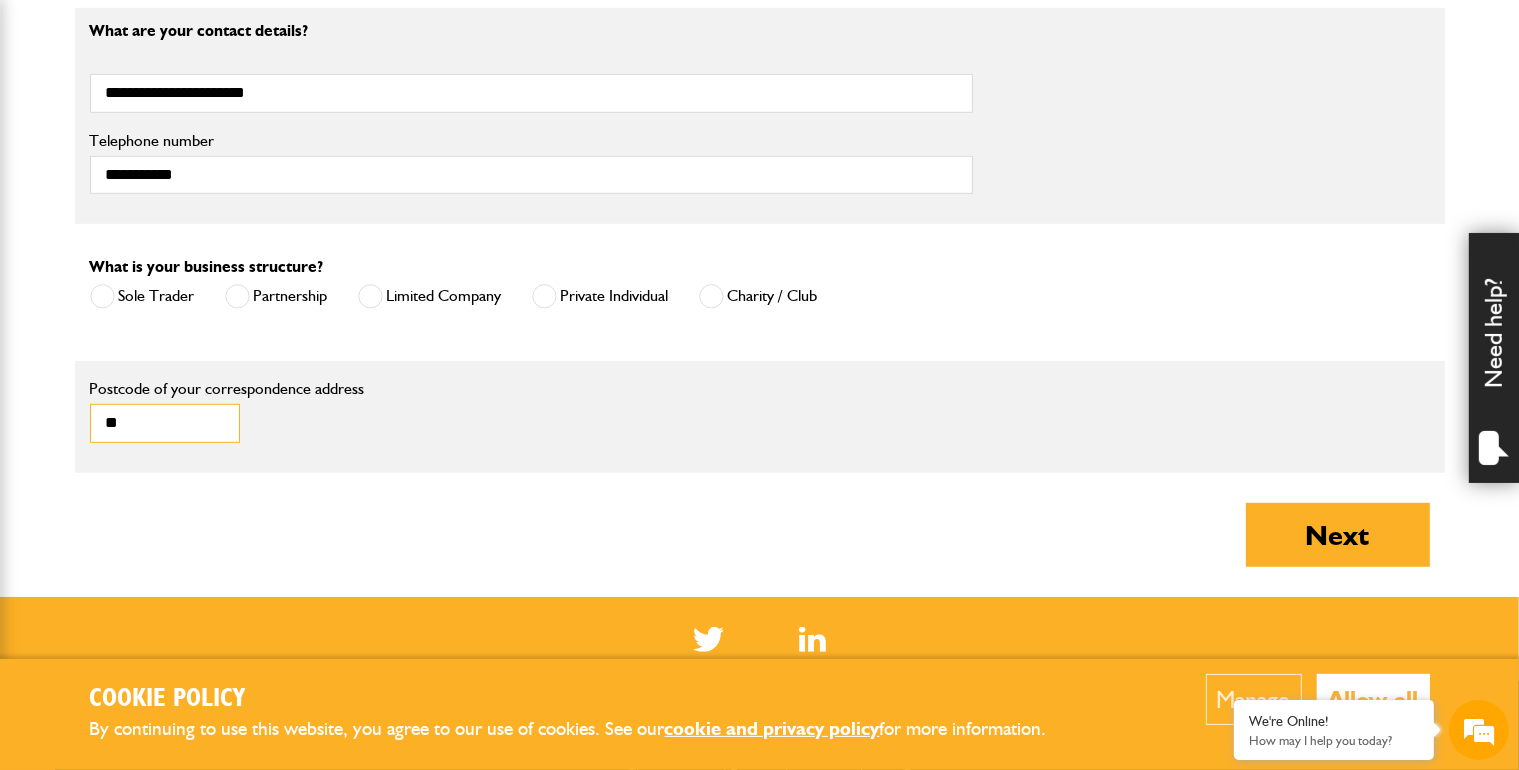 type on "*" 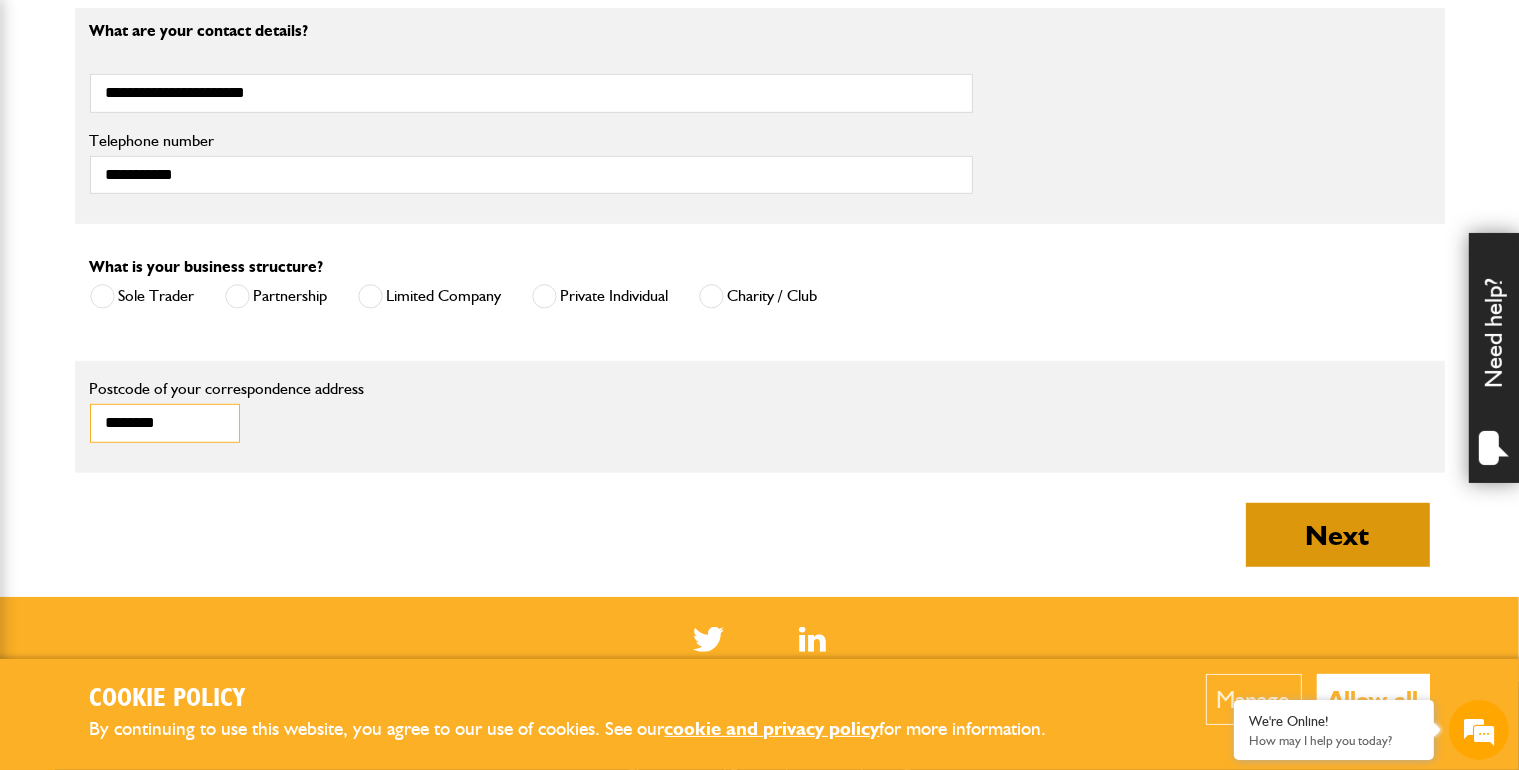 type on "********" 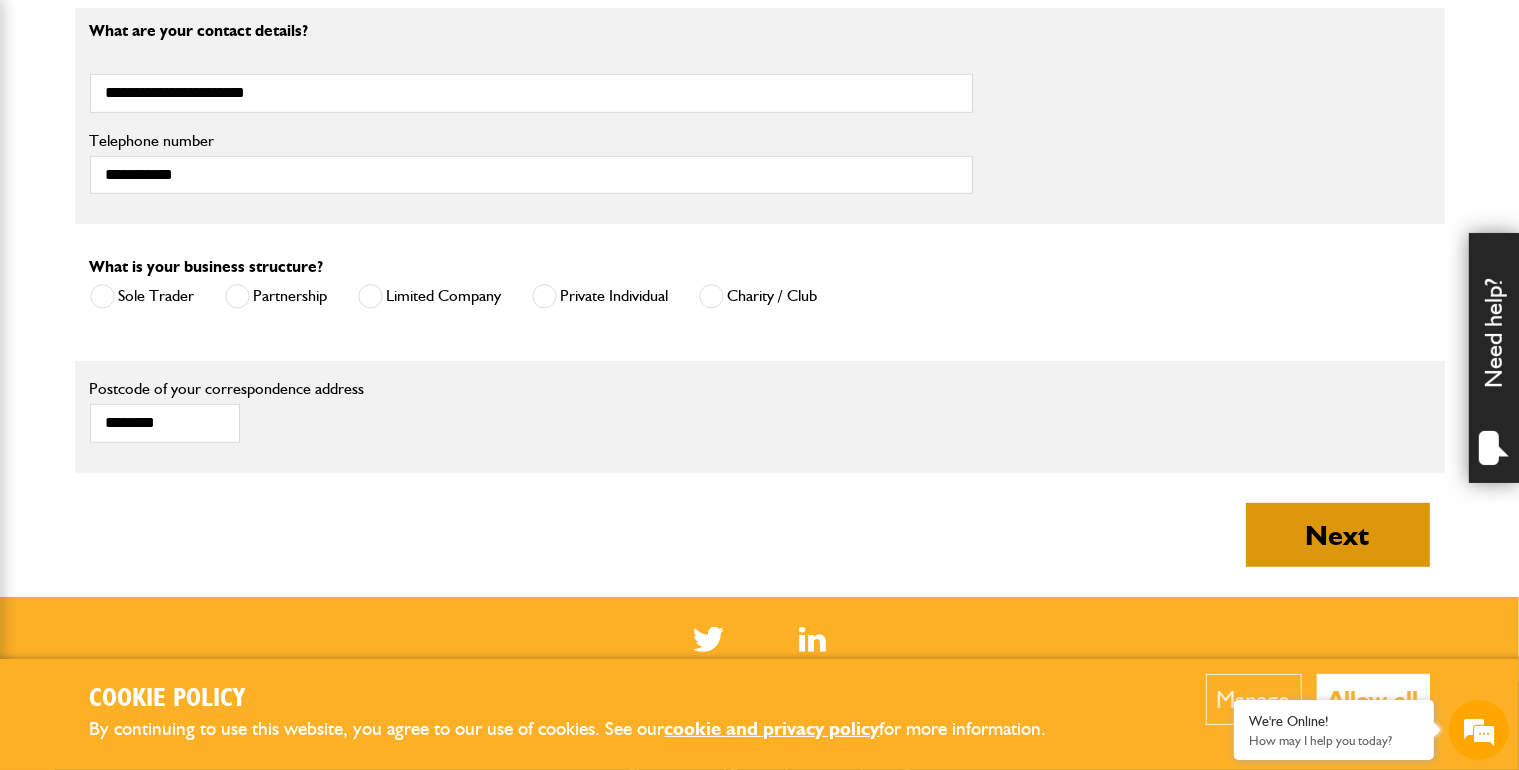 click on "Next" at bounding box center (1338, 535) 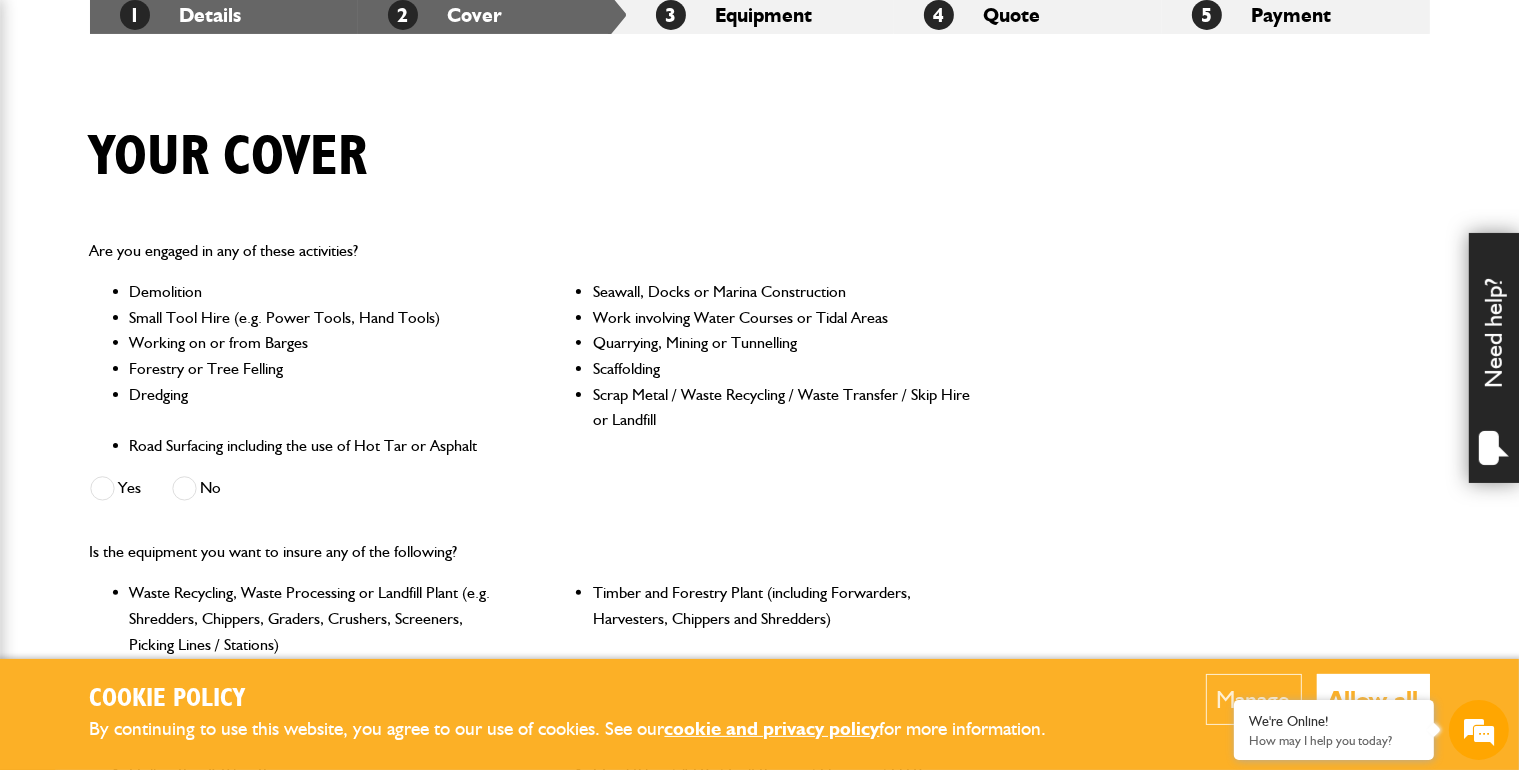 scroll, scrollTop: 500, scrollLeft: 0, axis: vertical 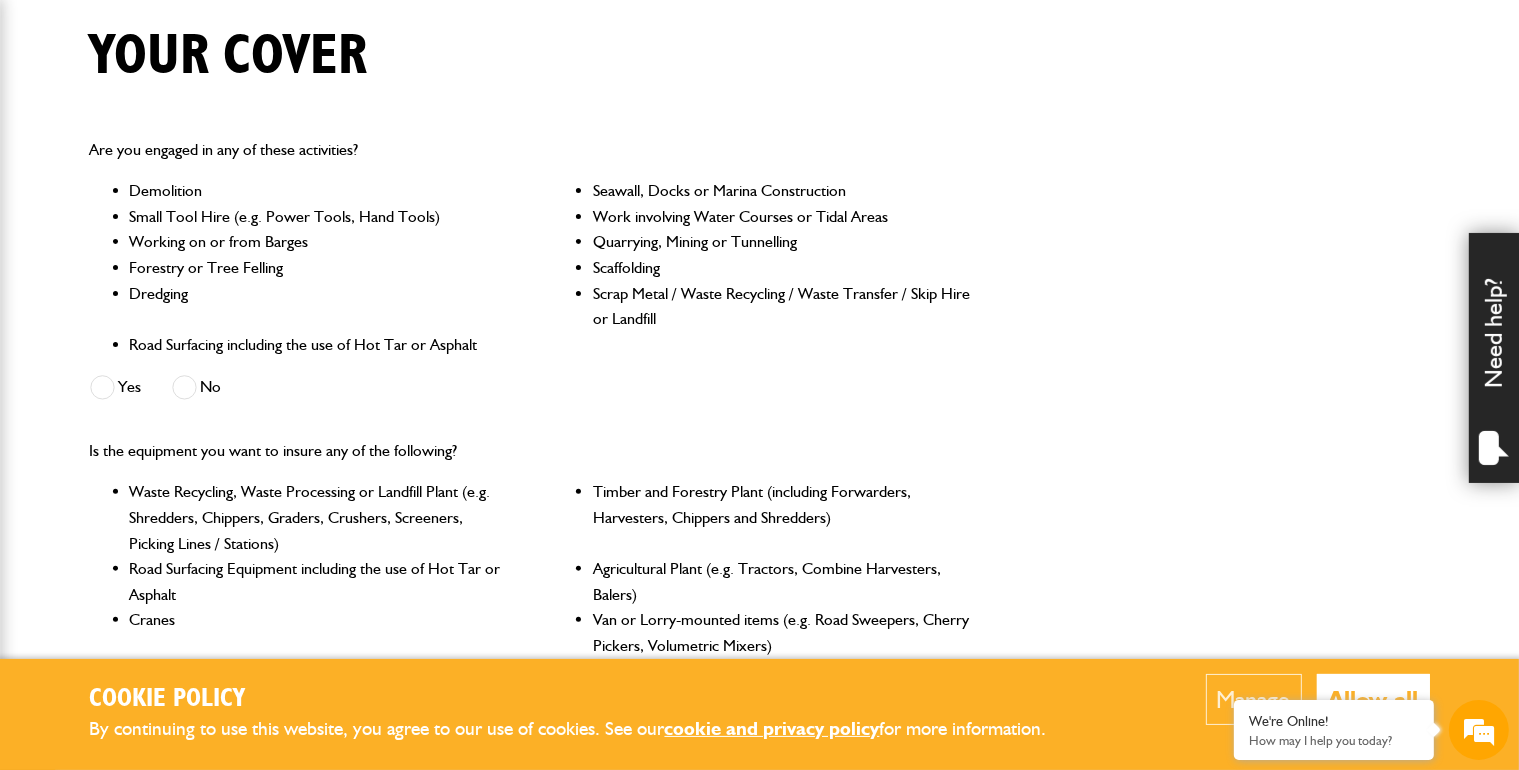 click at bounding box center (184, 387) 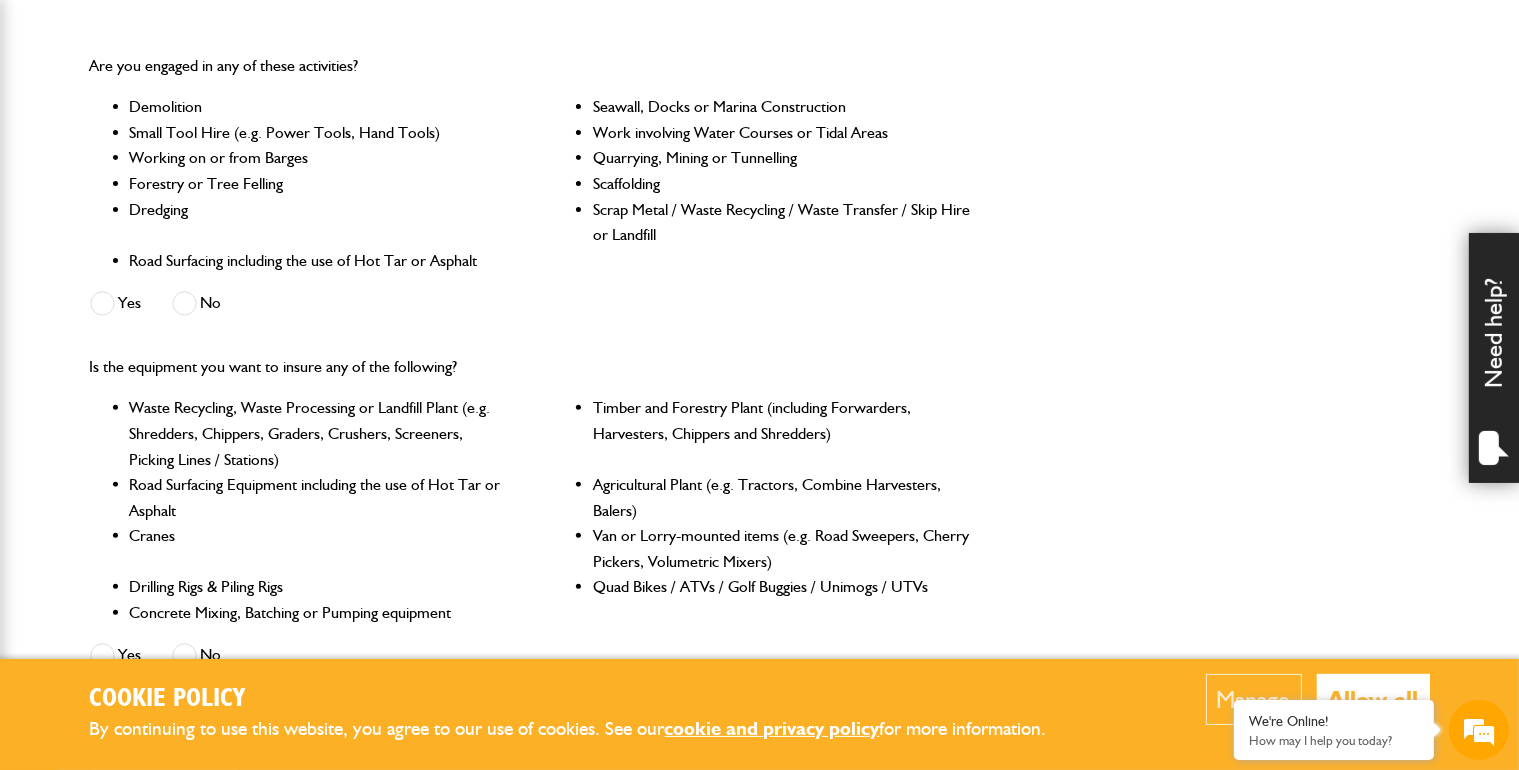 scroll, scrollTop: 700, scrollLeft: 0, axis: vertical 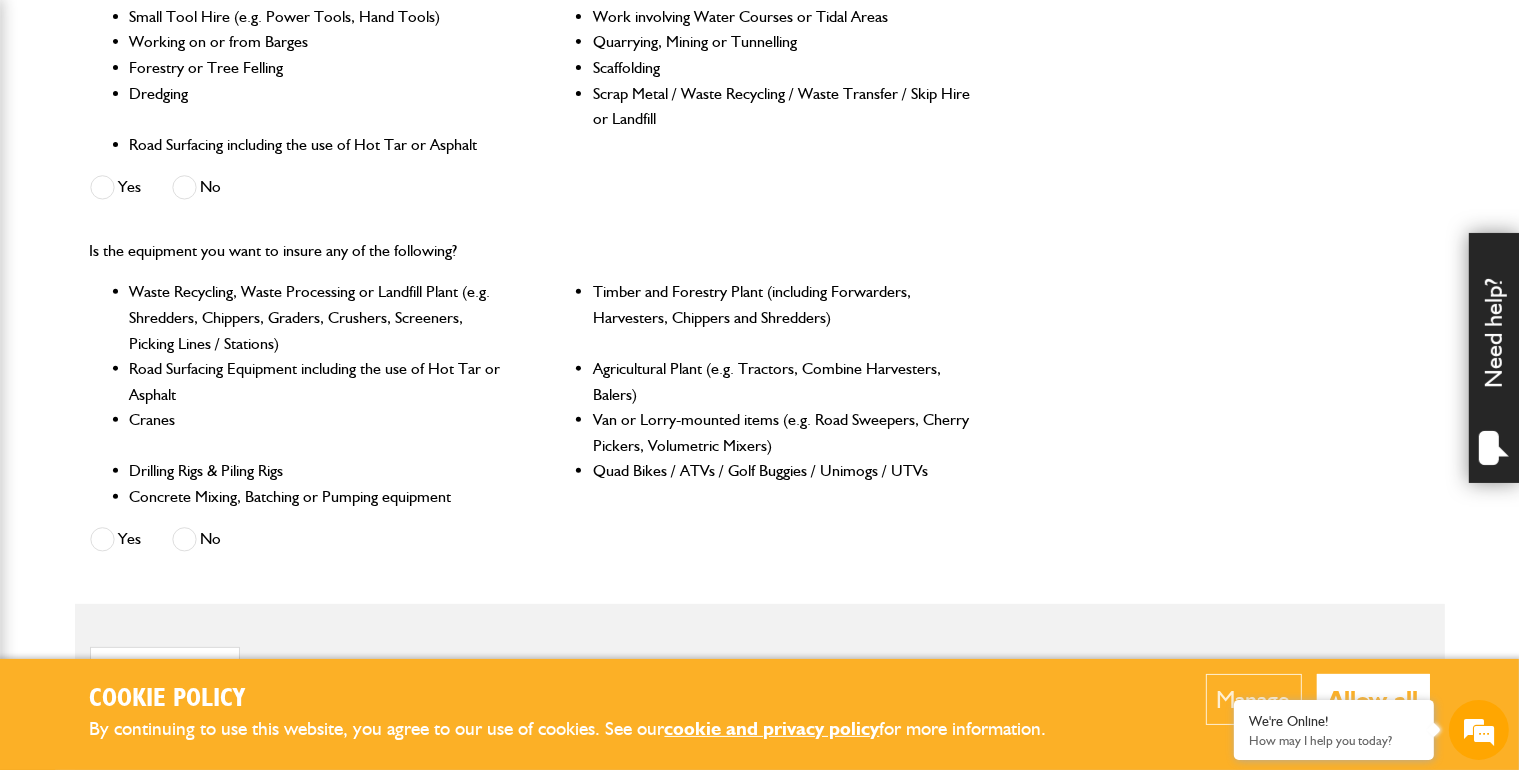 click at bounding box center (184, 539) 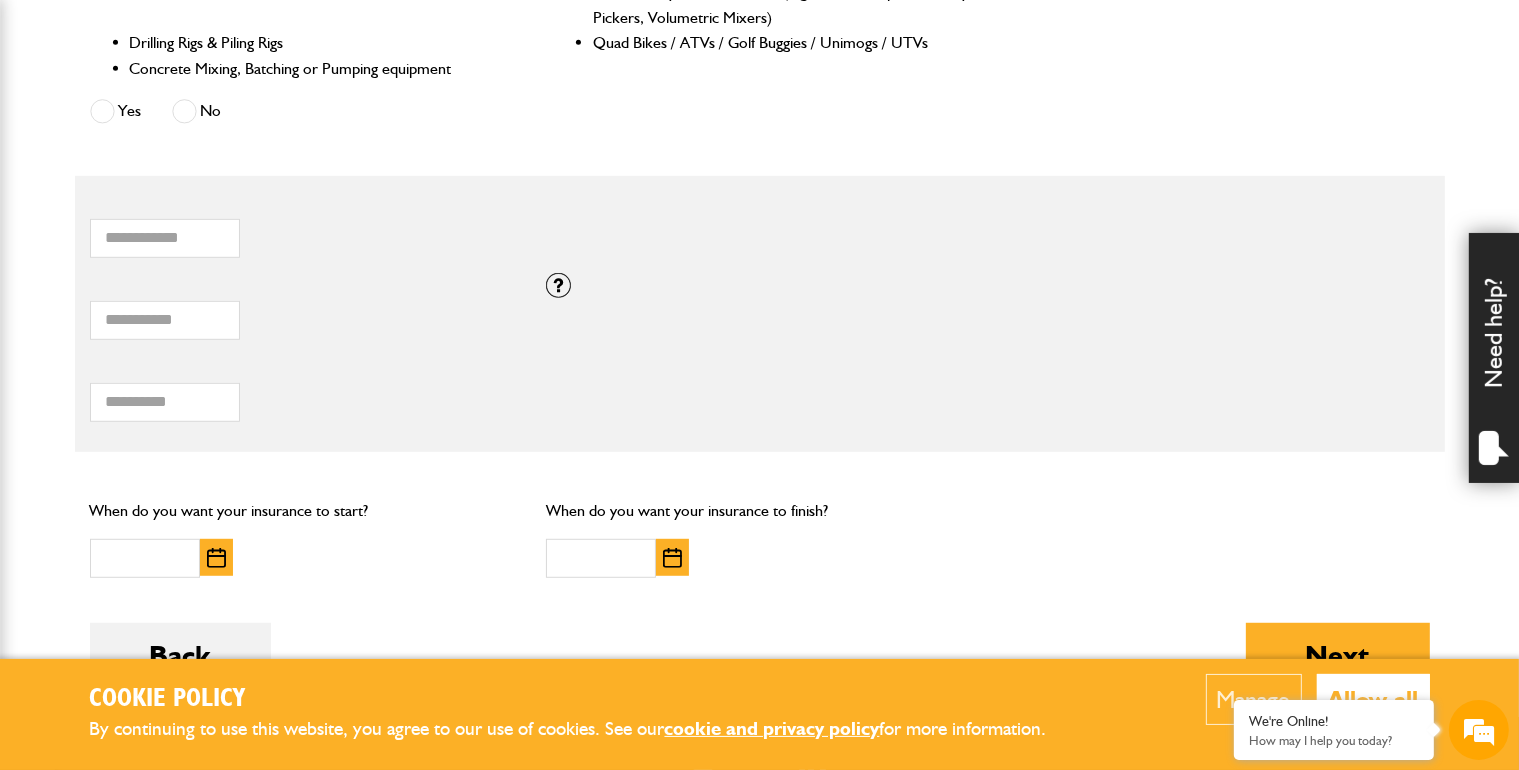 scroll, scrollTop: 1200, scrollLeft: 0, axis: vertical 